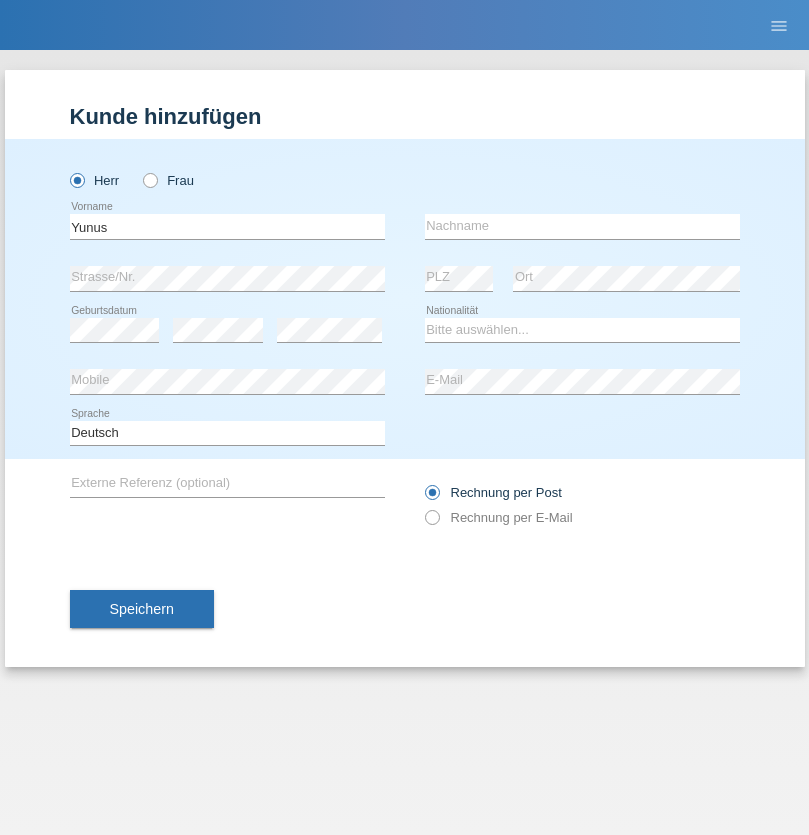 scroll, scrollTop: 0, scrollLeft: 0, axis: both 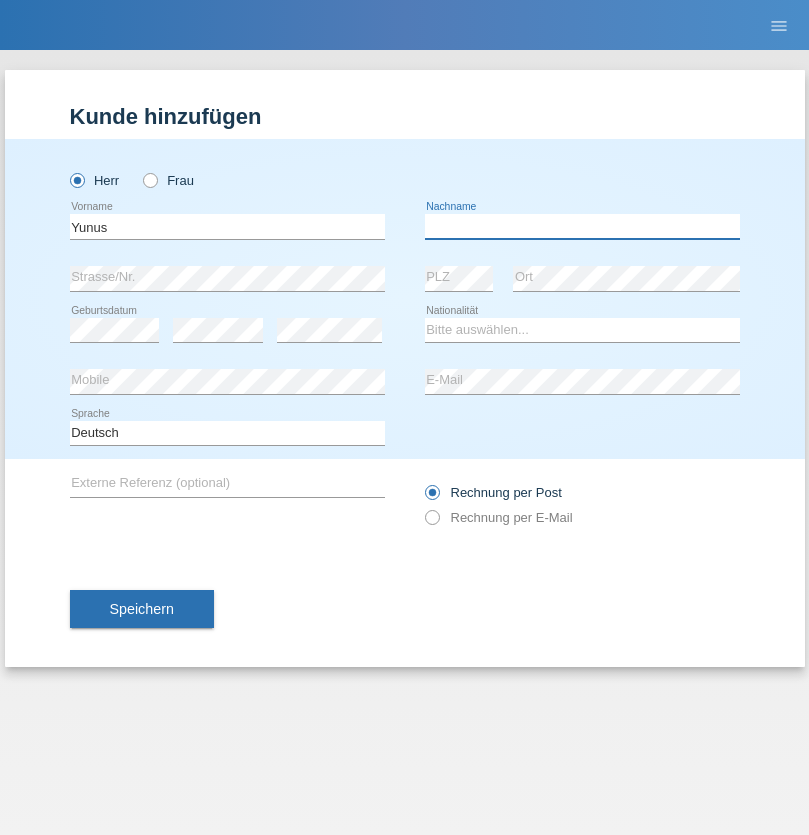 click at bounding box center [582, 226] 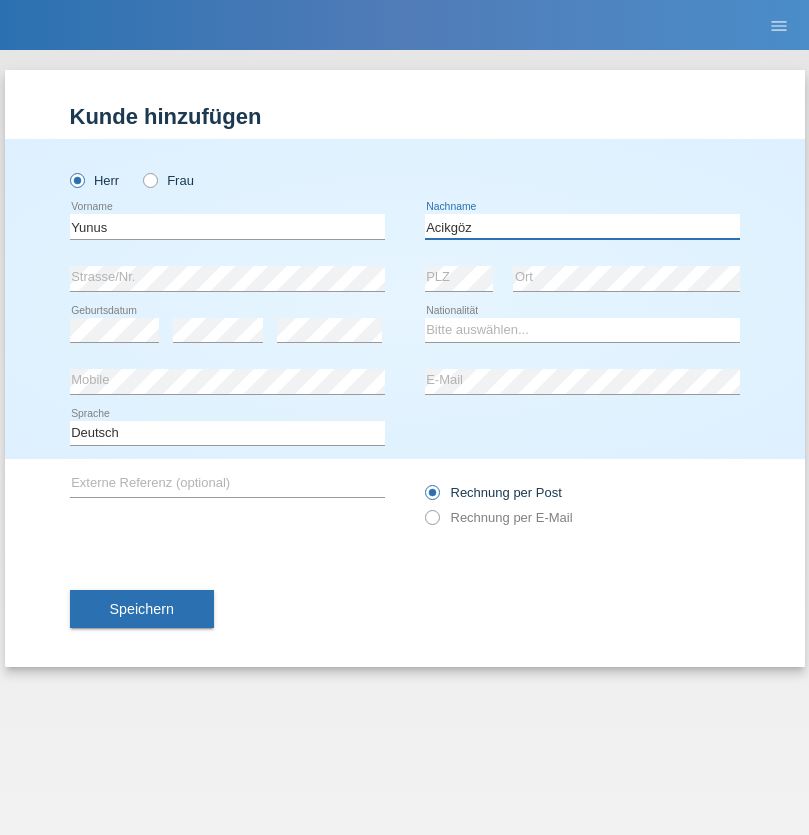 type on "Acikgöz" 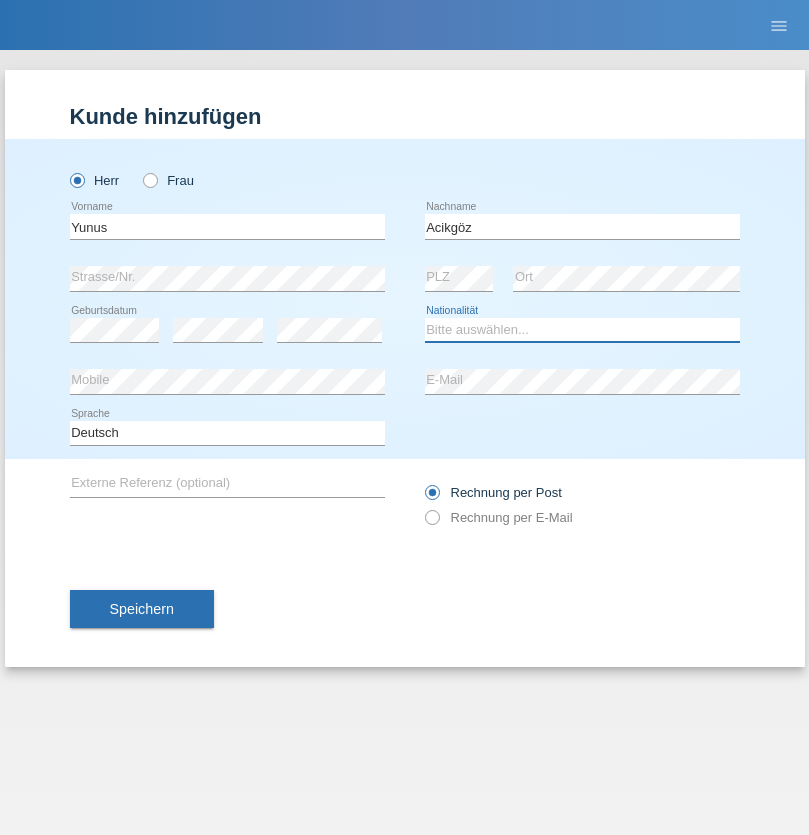 select on "TR" 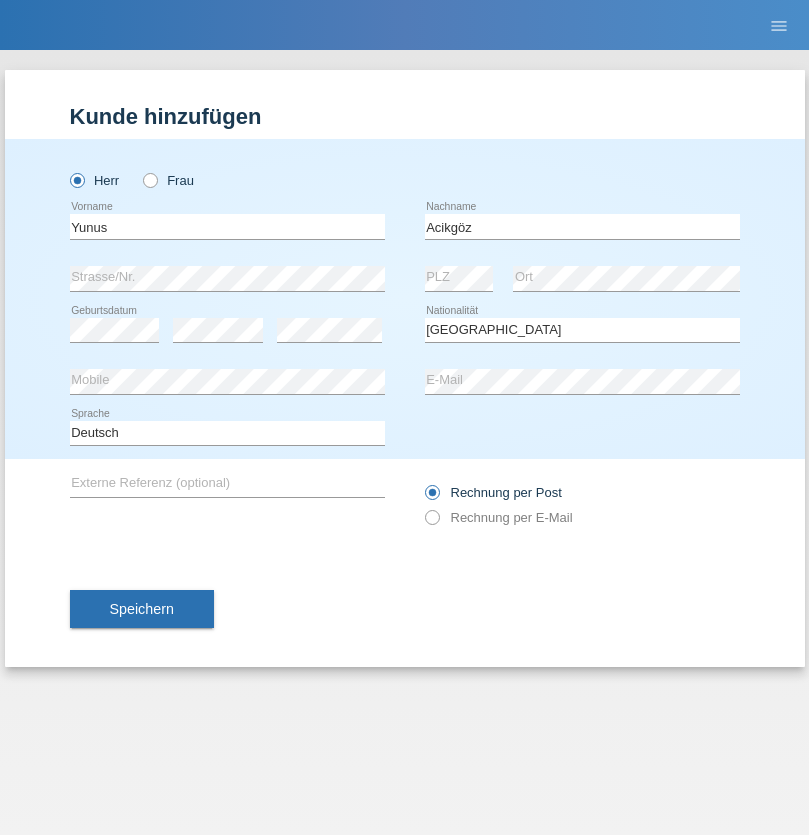 select on "C" 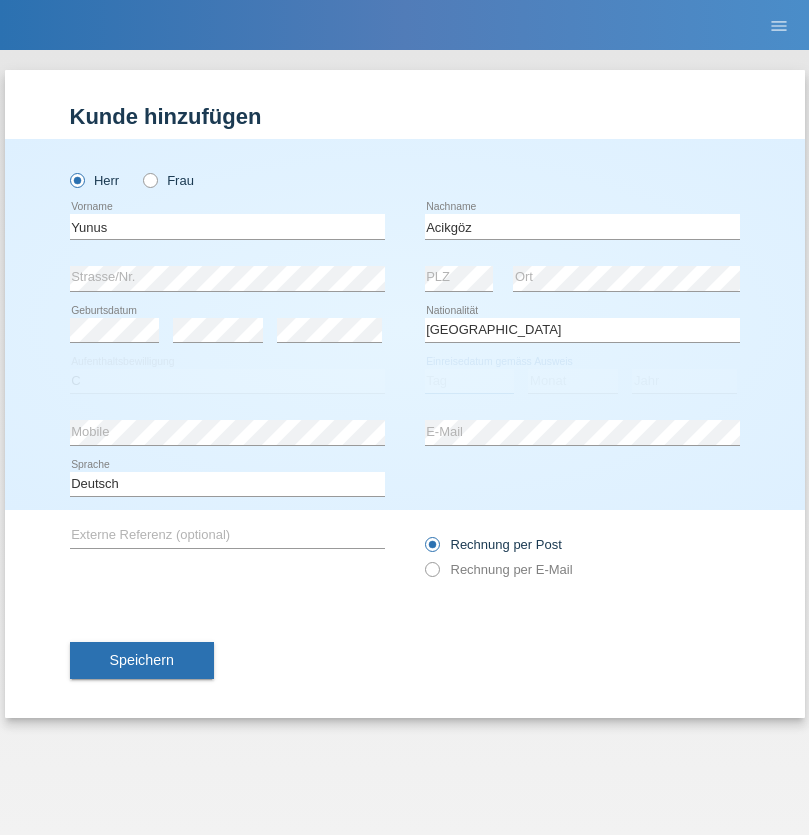 select on "19" 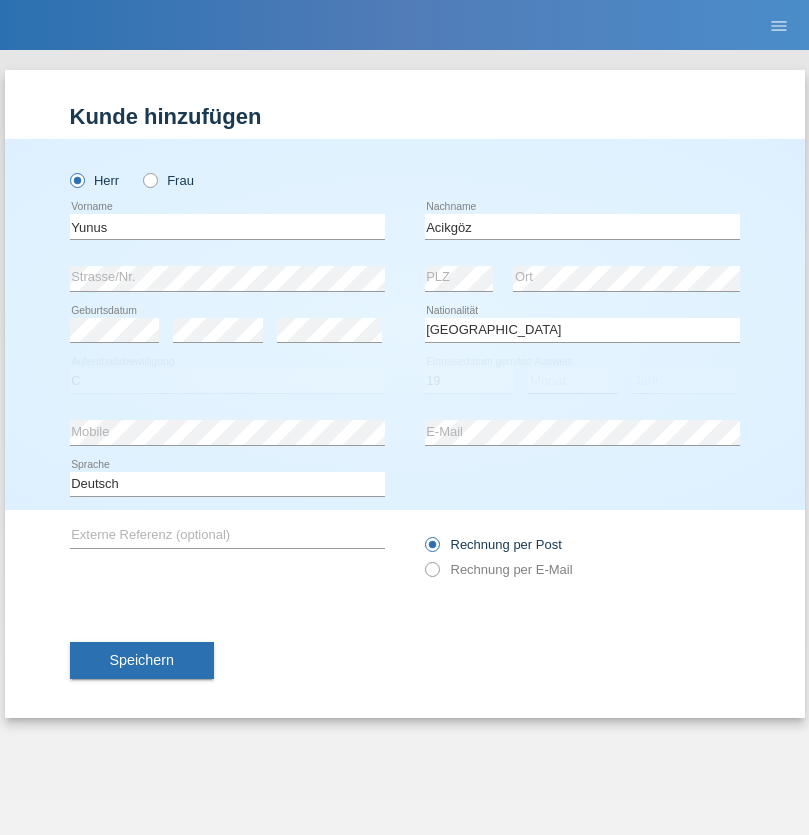 select on "04" 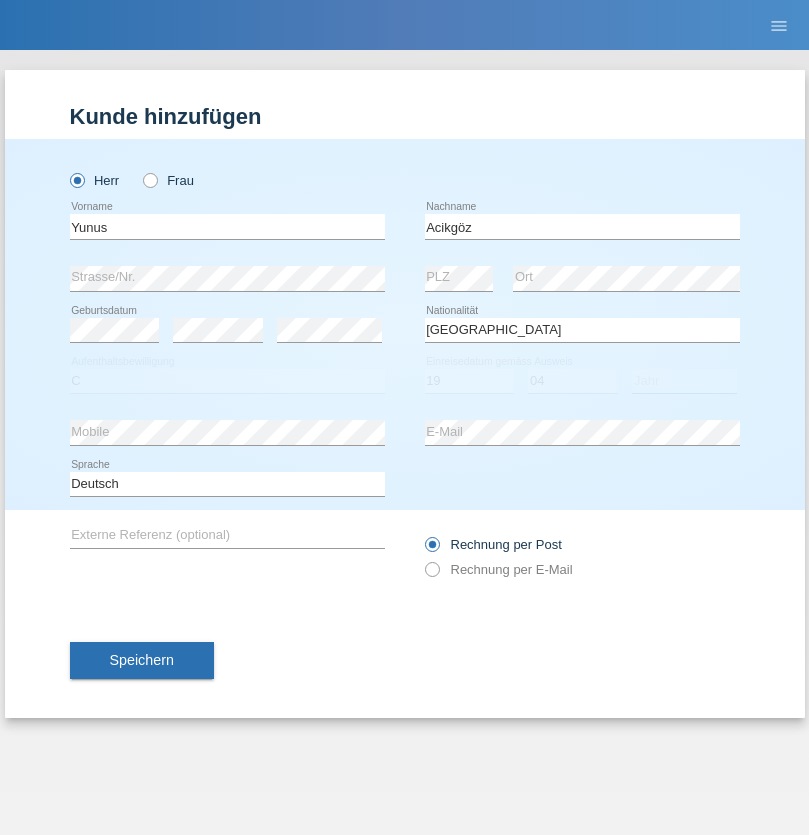 select on "1984" 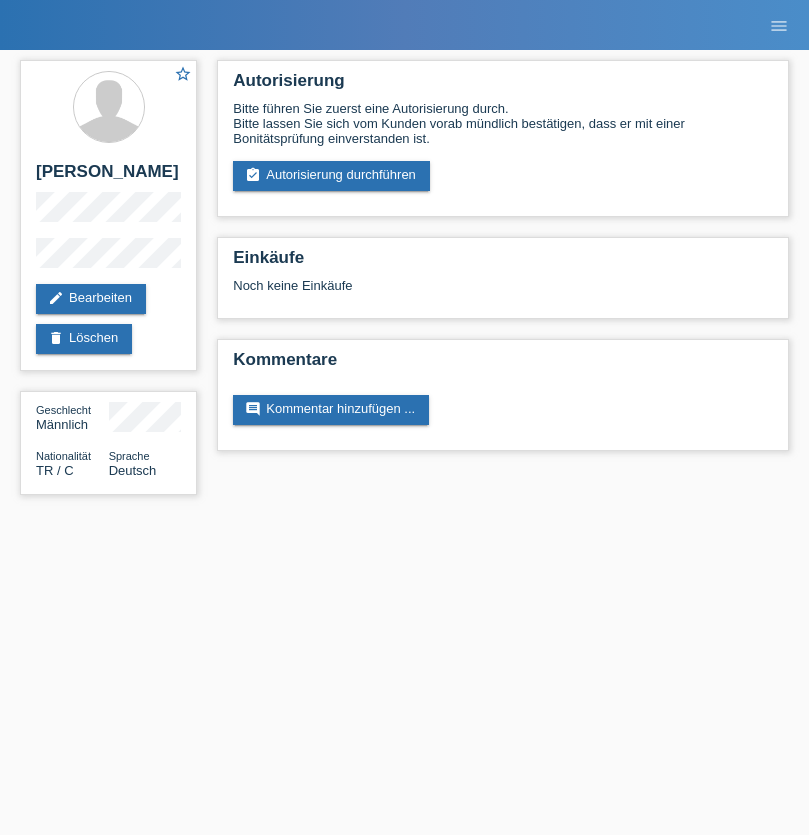 scroll, scrollTop: 0, scrollLeft: 0, axis: both 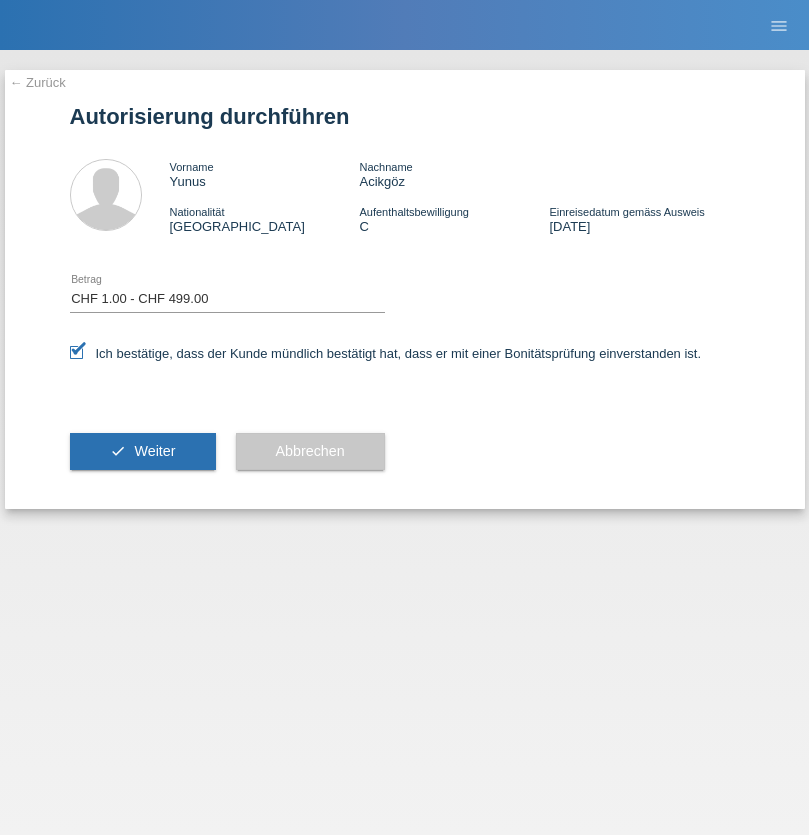 select on "1" 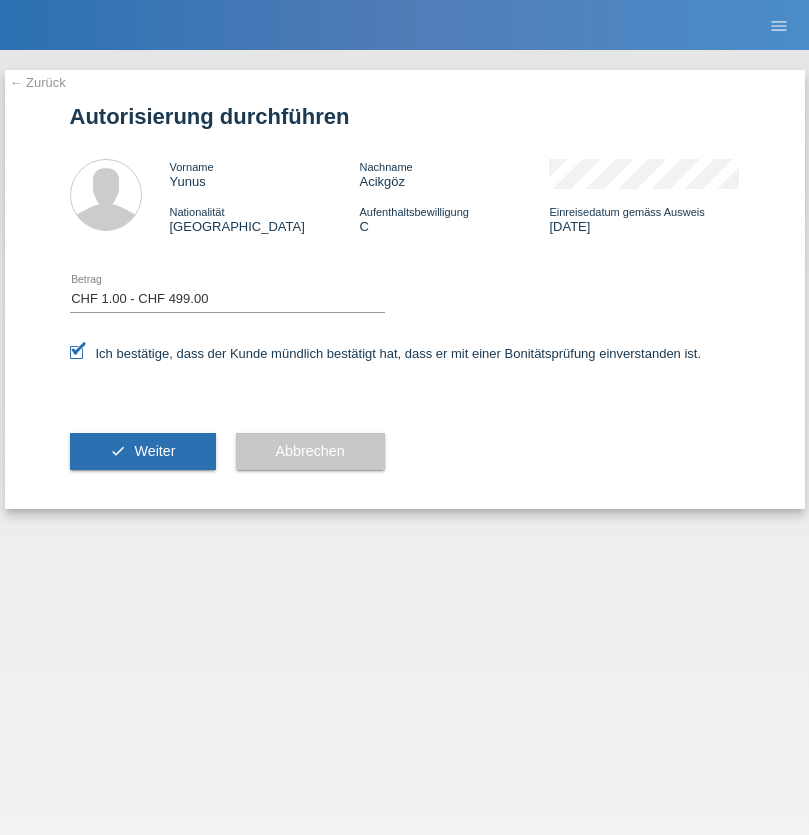 scroll, scrollTop: 0, scrollLeft: 0, axis: both 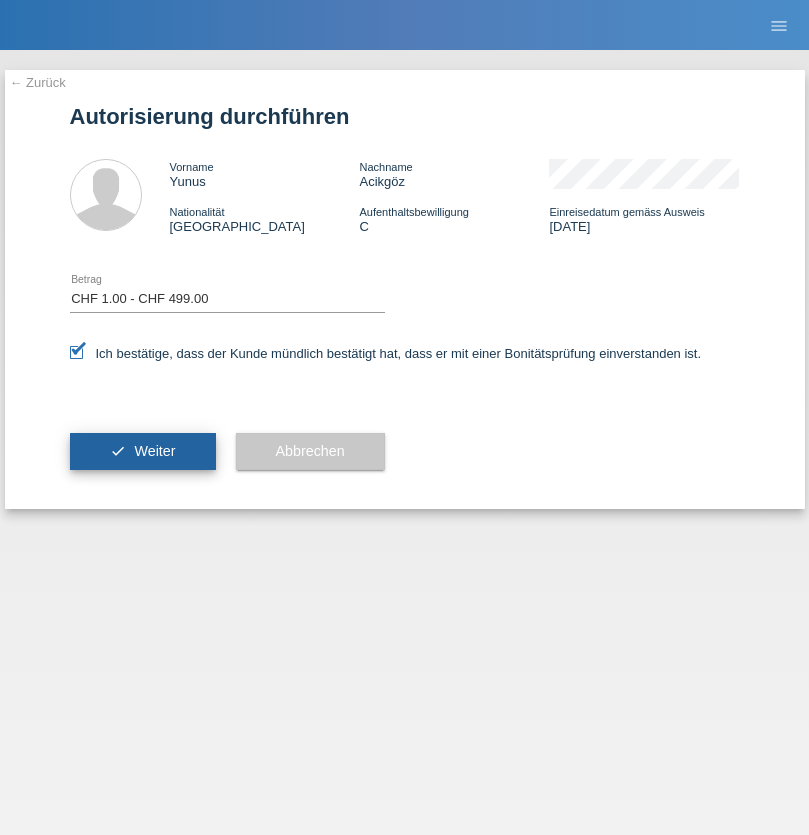 click on "Weiter" at bounding box center [154, 451] 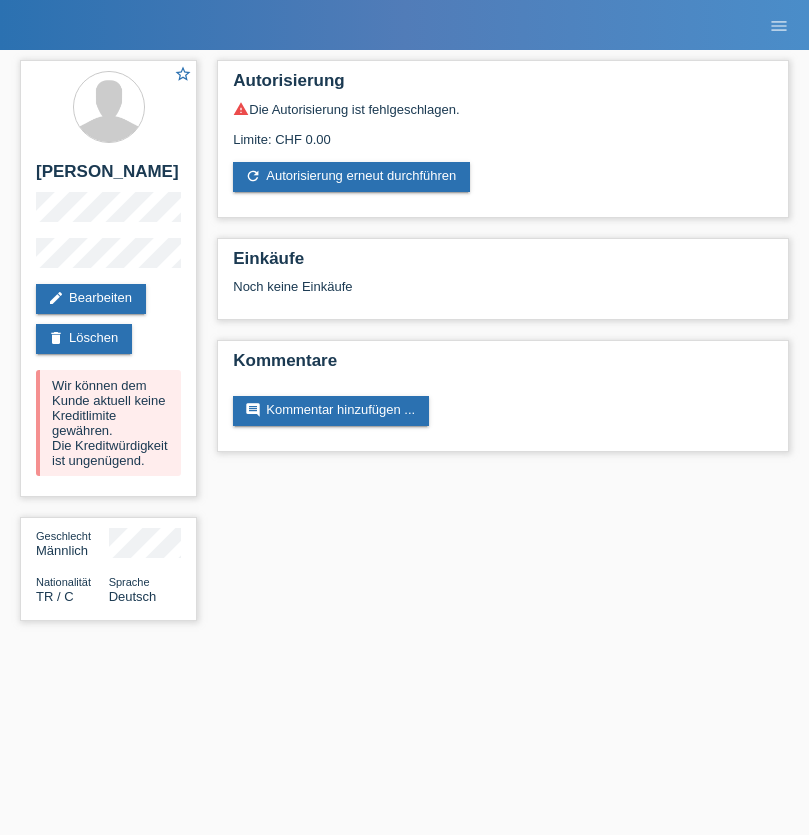 scroll, scrollTop: 0, scrollLeft: 0, axis: both 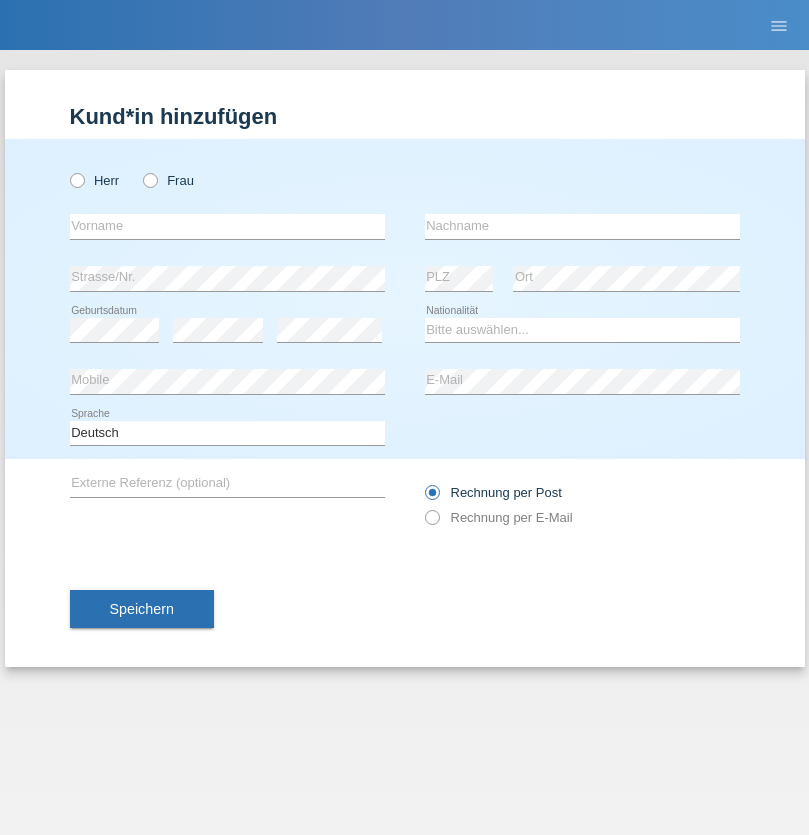 radio on "true" 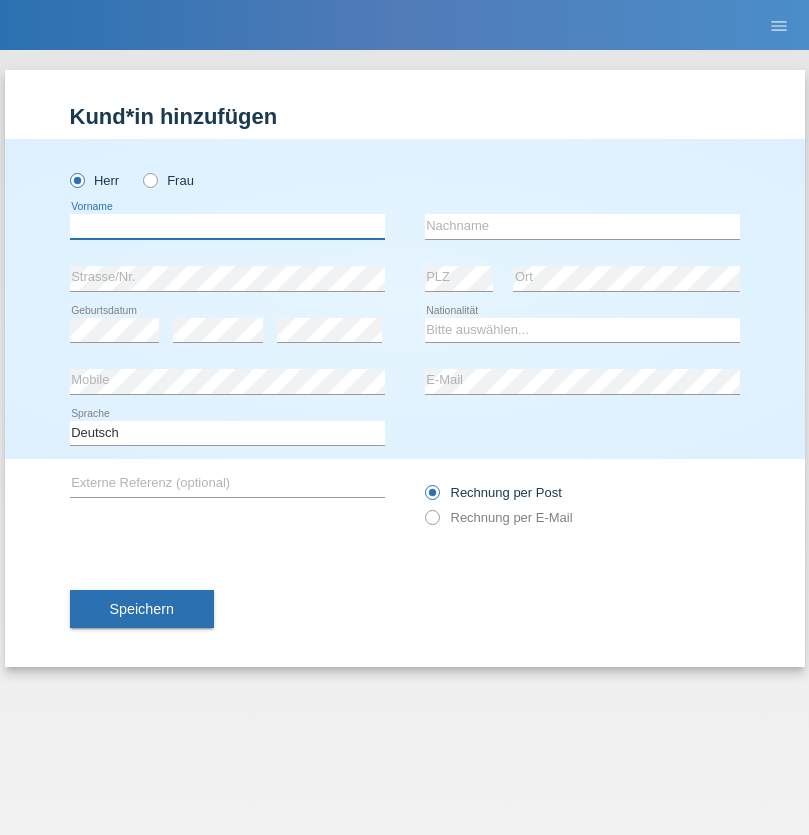 click at bounding box center [227, 226] 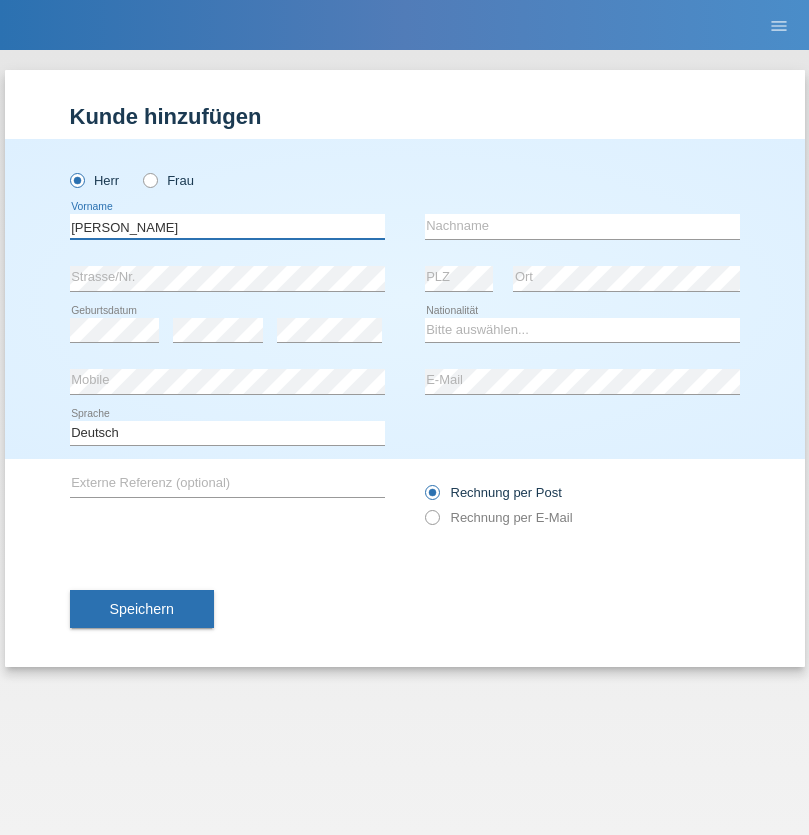 type on "[PERSON_NAME]" 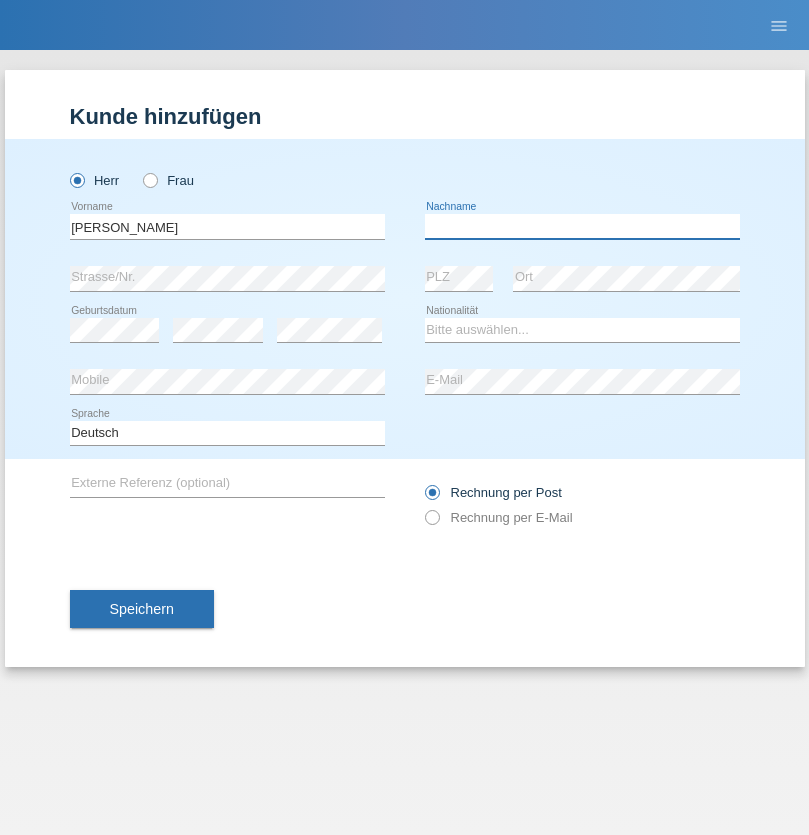 click at bounding box center (582, 226) 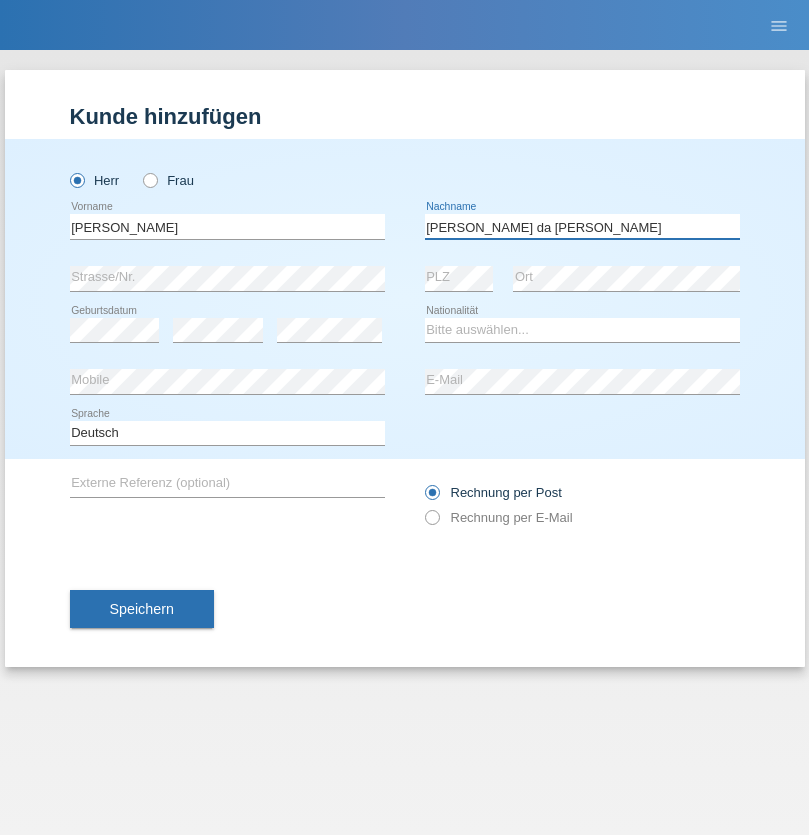 type on "[PERSON_NAME] da [PERSON_NAME]" 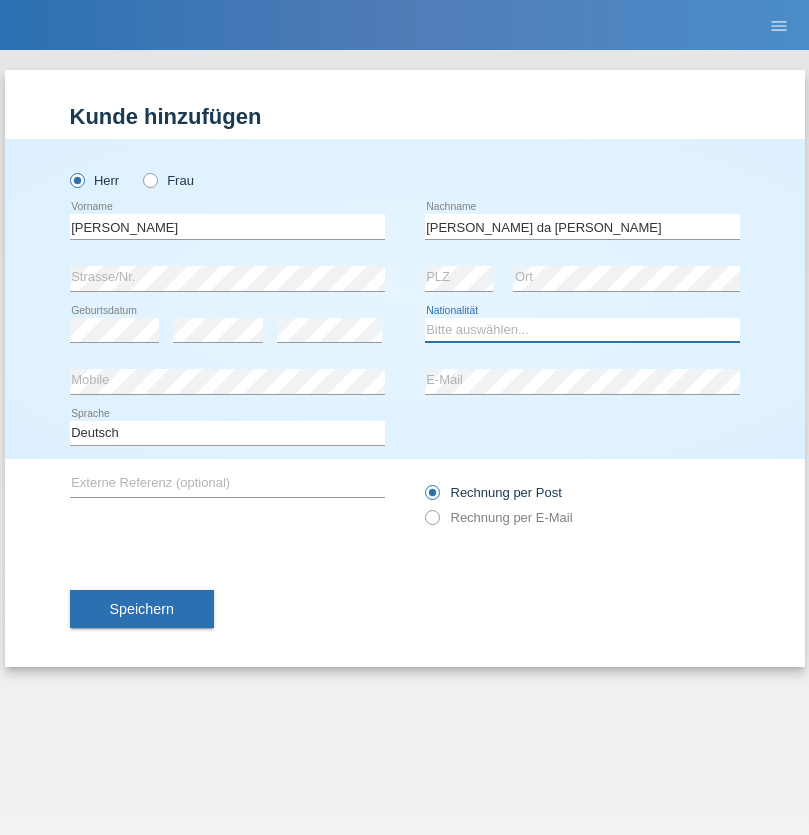 select on "IT" 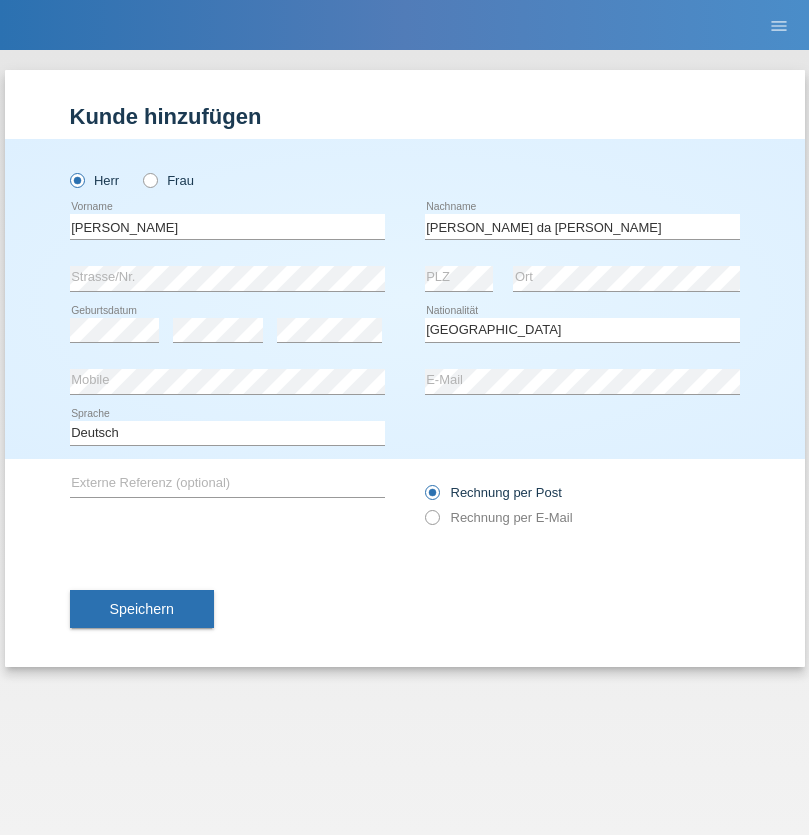 select on "C" 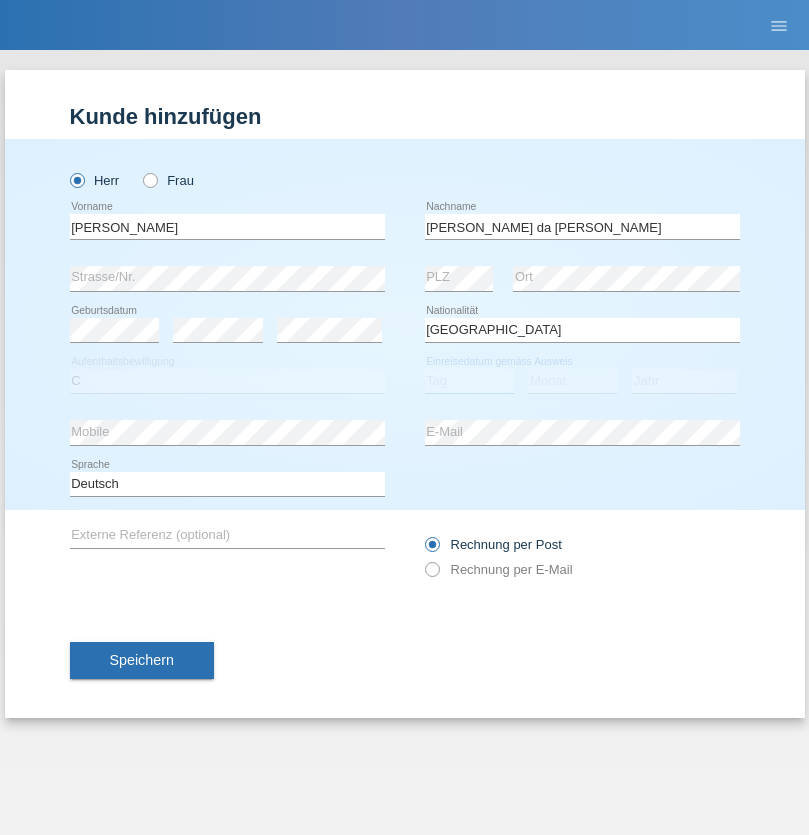 select on "28" 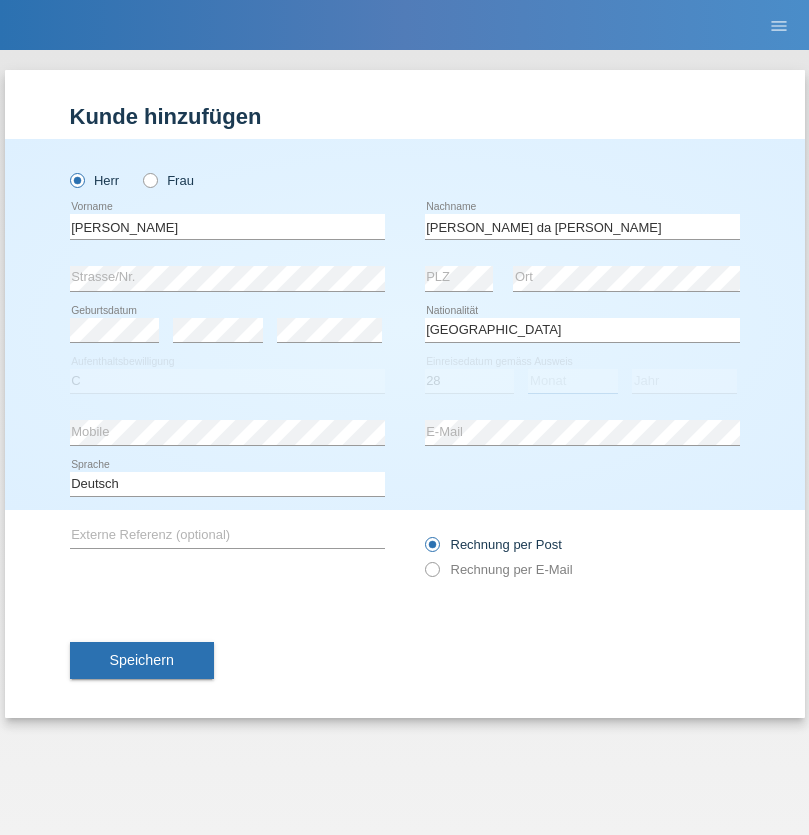 select on "02" 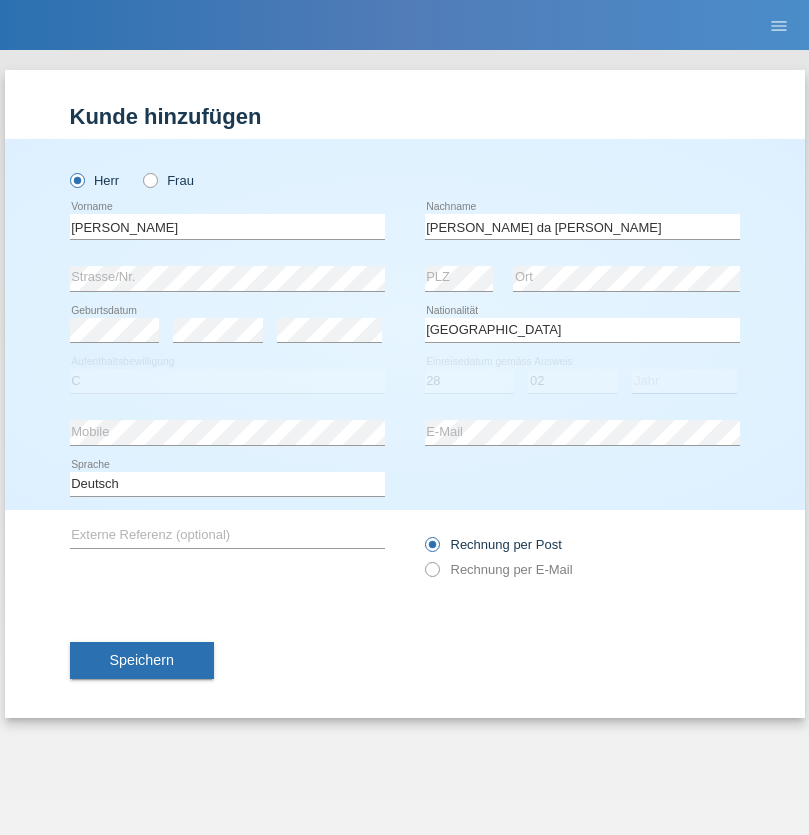select on "2018" 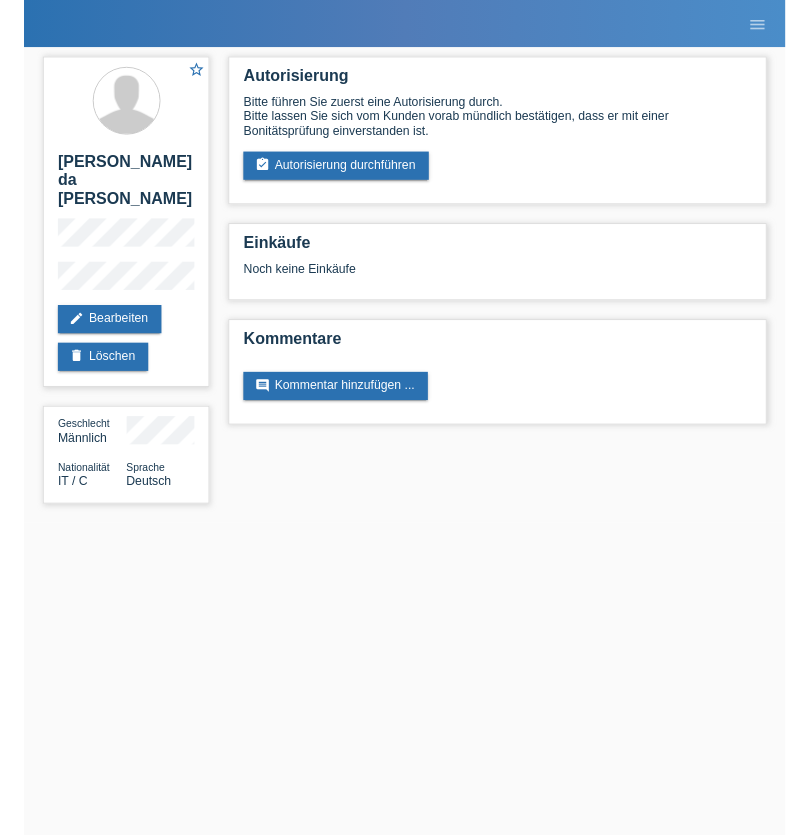 scroll, scrollTop: 0, scrollLeft: 0, axis: both 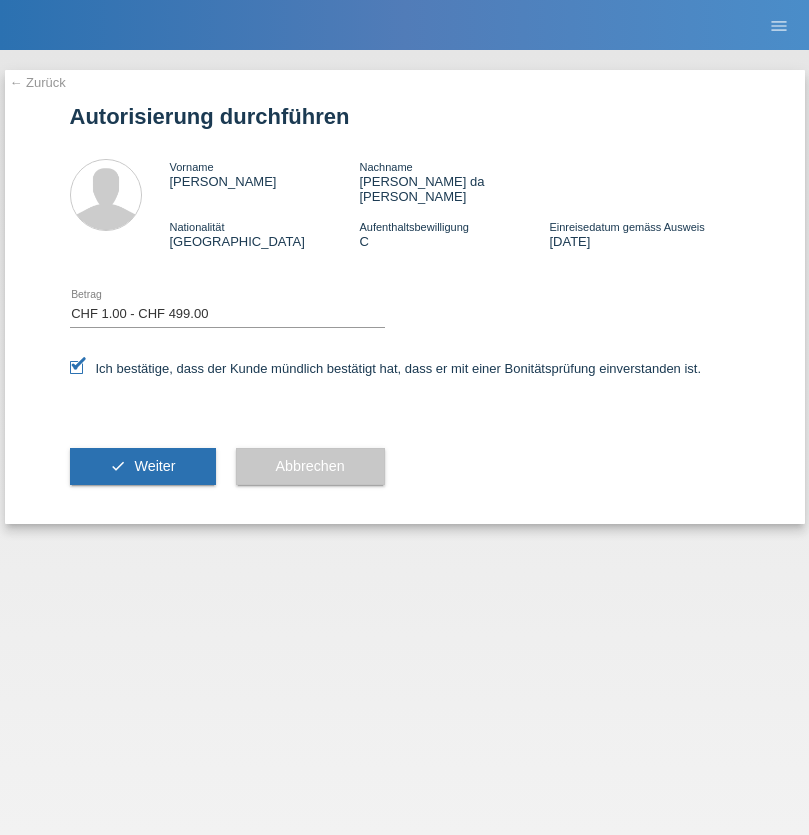 select on "1" 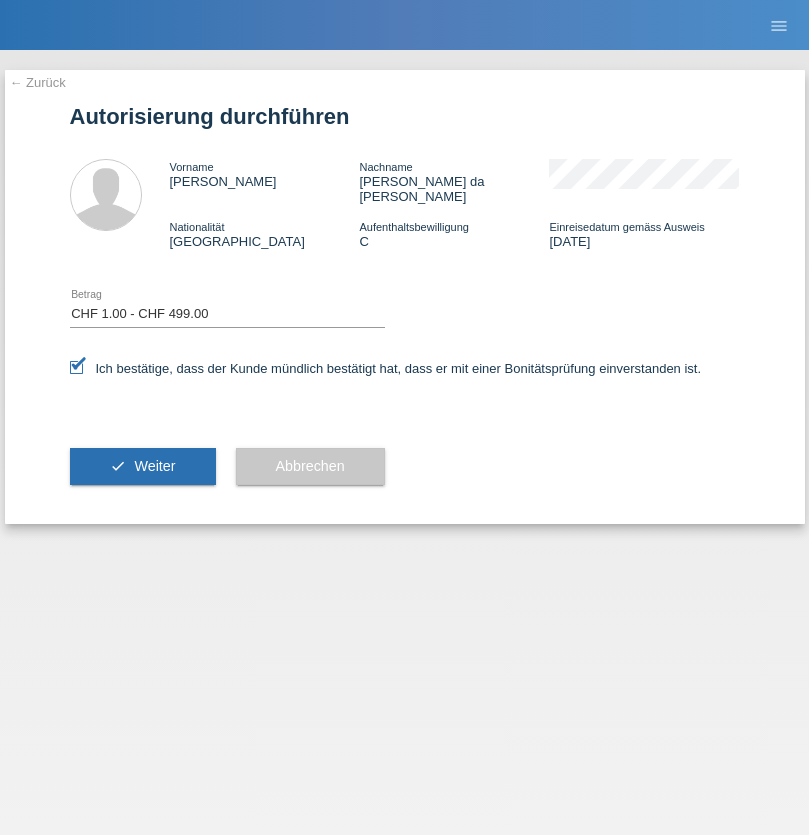 scroll, scrollTop: 0, scrollLeft: 0, axis: both 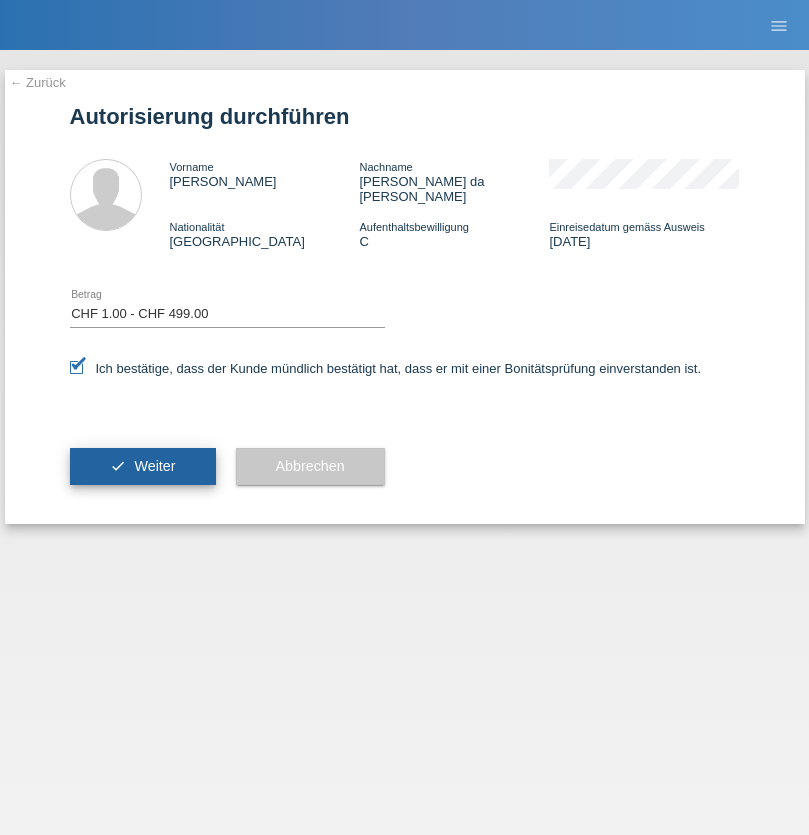 click on "Weiter" at bounding box center (154, 466) 